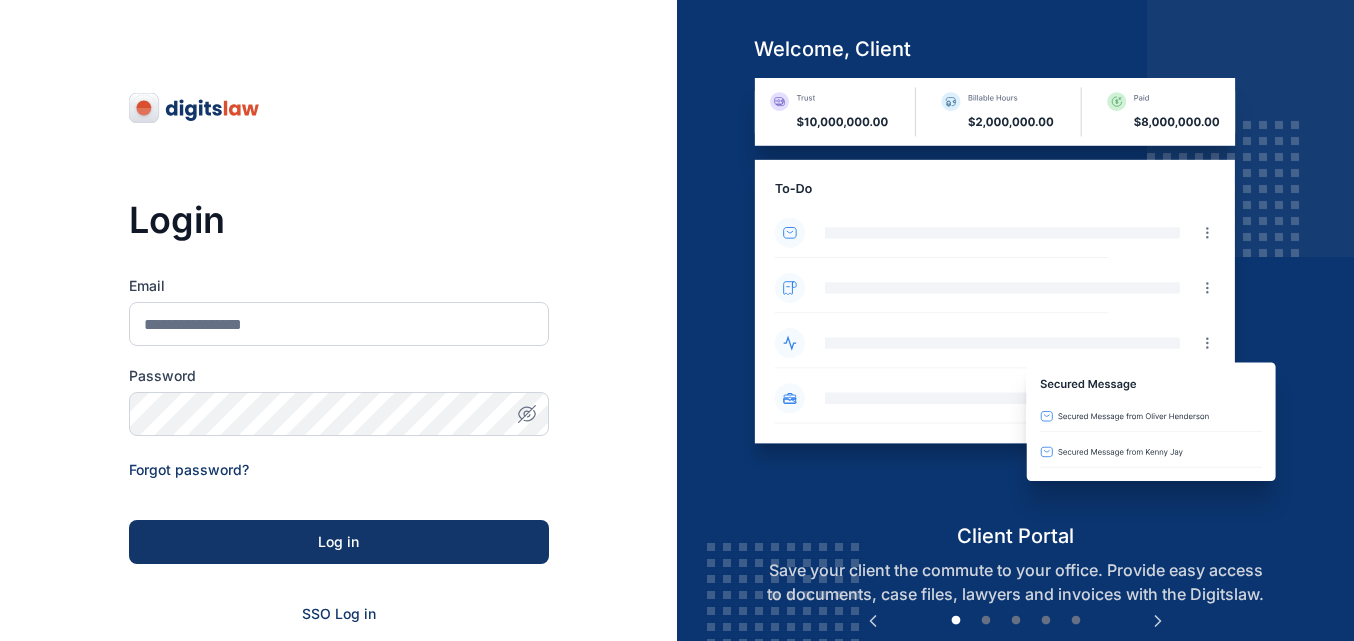 scroll, scrollTop: 0, scrollLeft: 0, axis: both 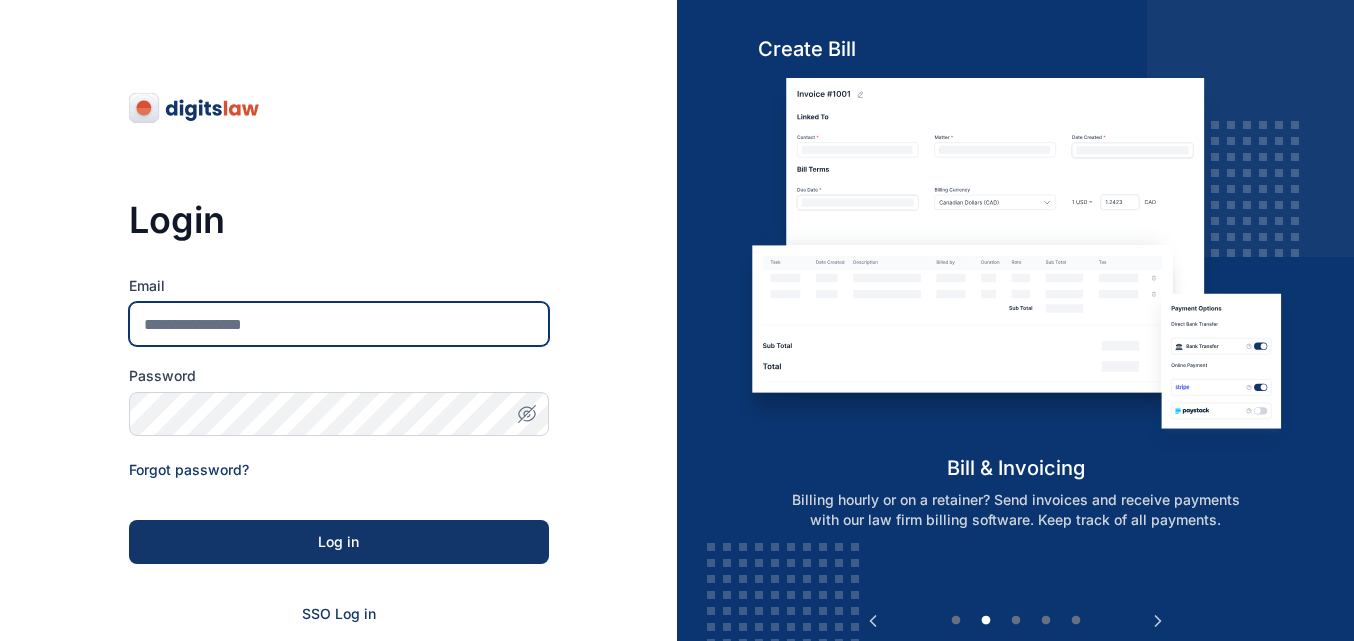 click on "Email" at bounding box center [339, 324] 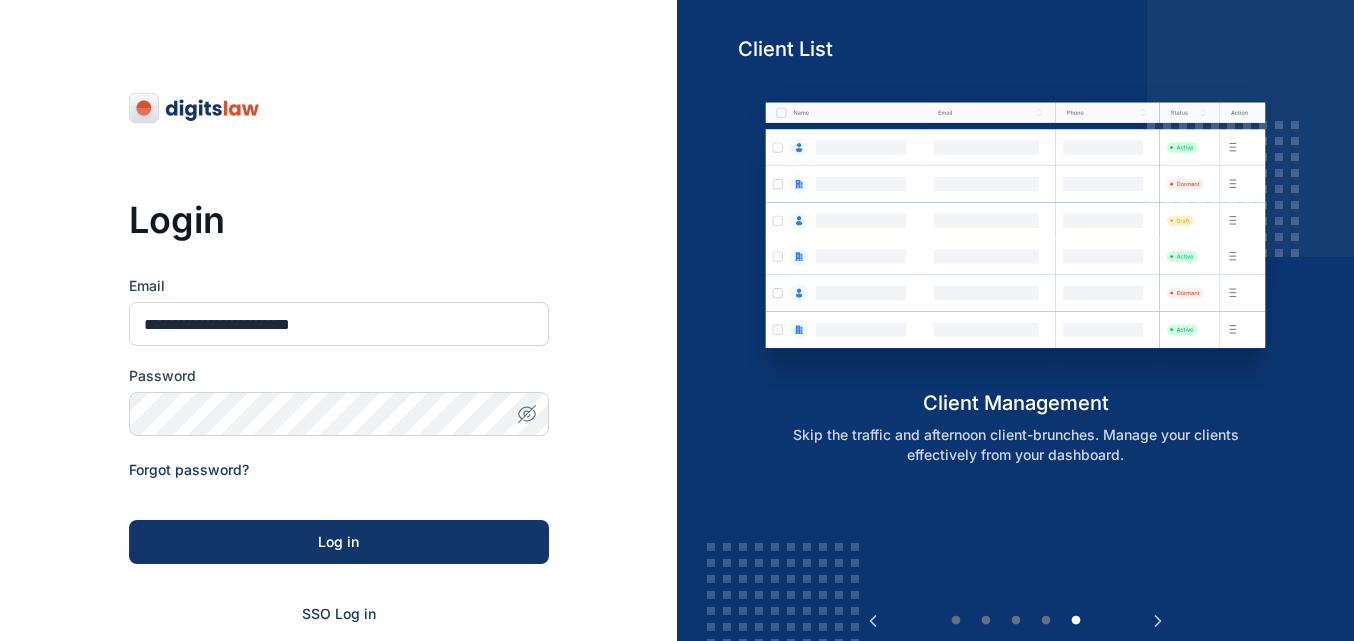 click 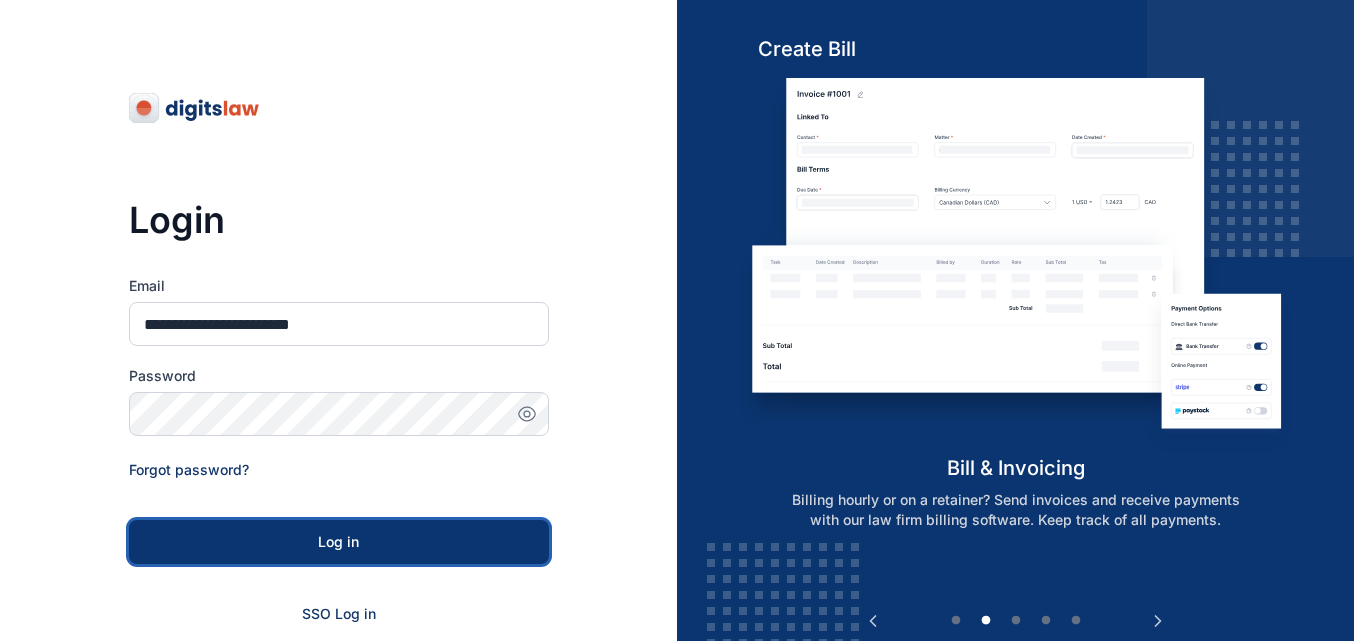 click on "Log in" at bounding box center (339, 542) 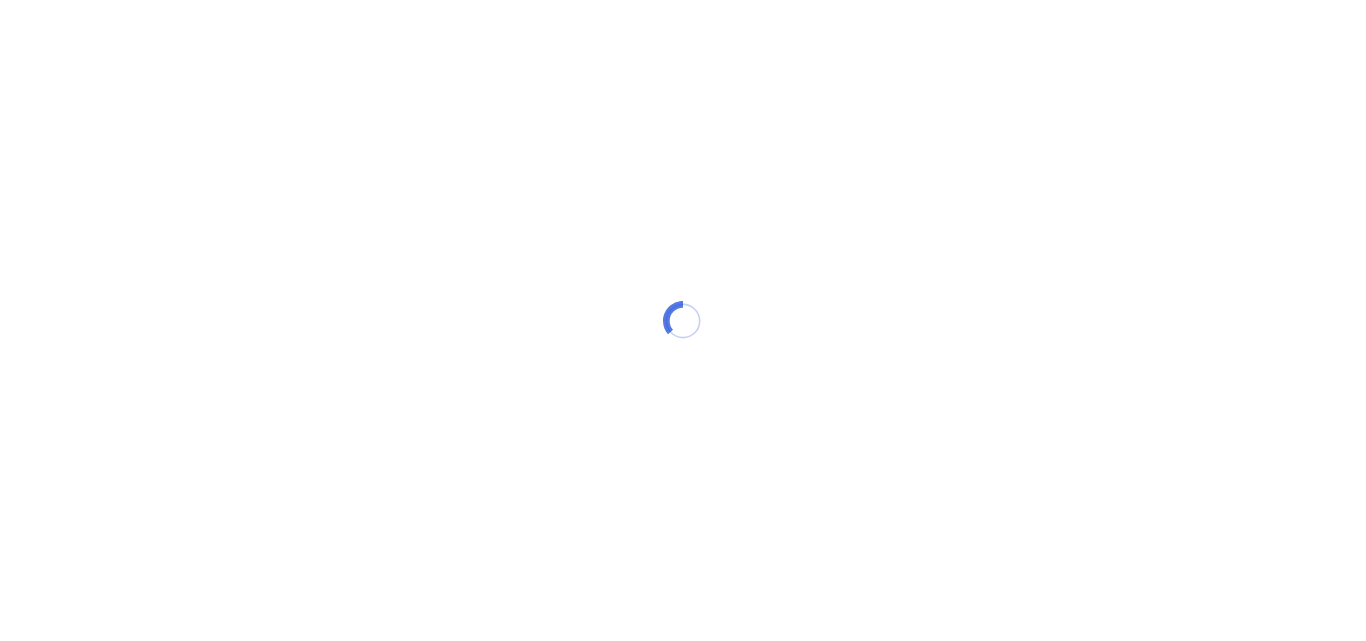 scroll, scrollTop: 0, scrollLeft: 0, axis: both 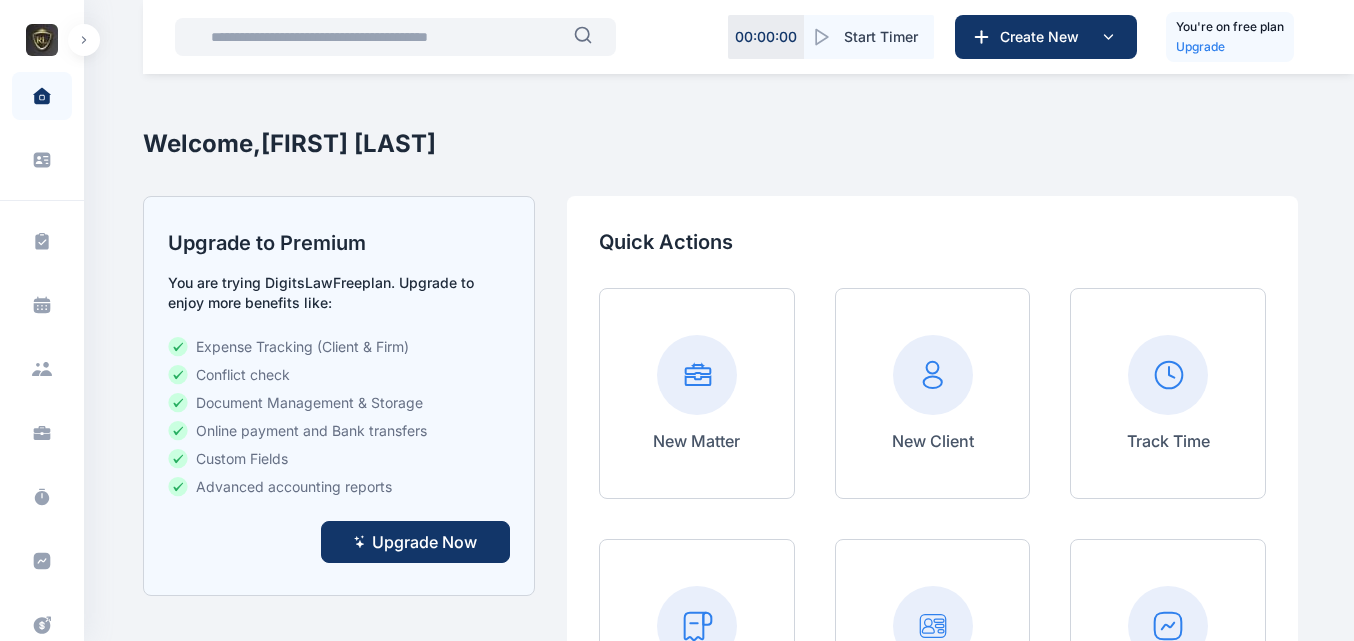 click at bounding box center [84, 40] 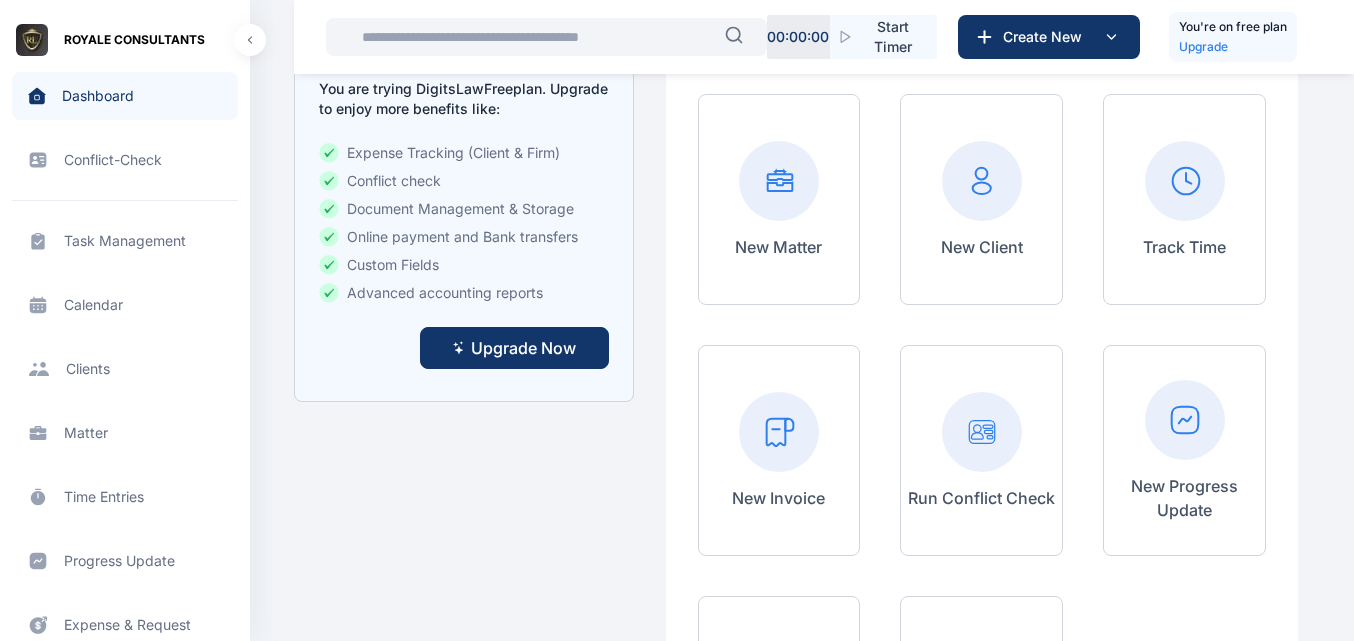 scroll, scrollTop: 200, scrollLeft: 0, axis: vertical 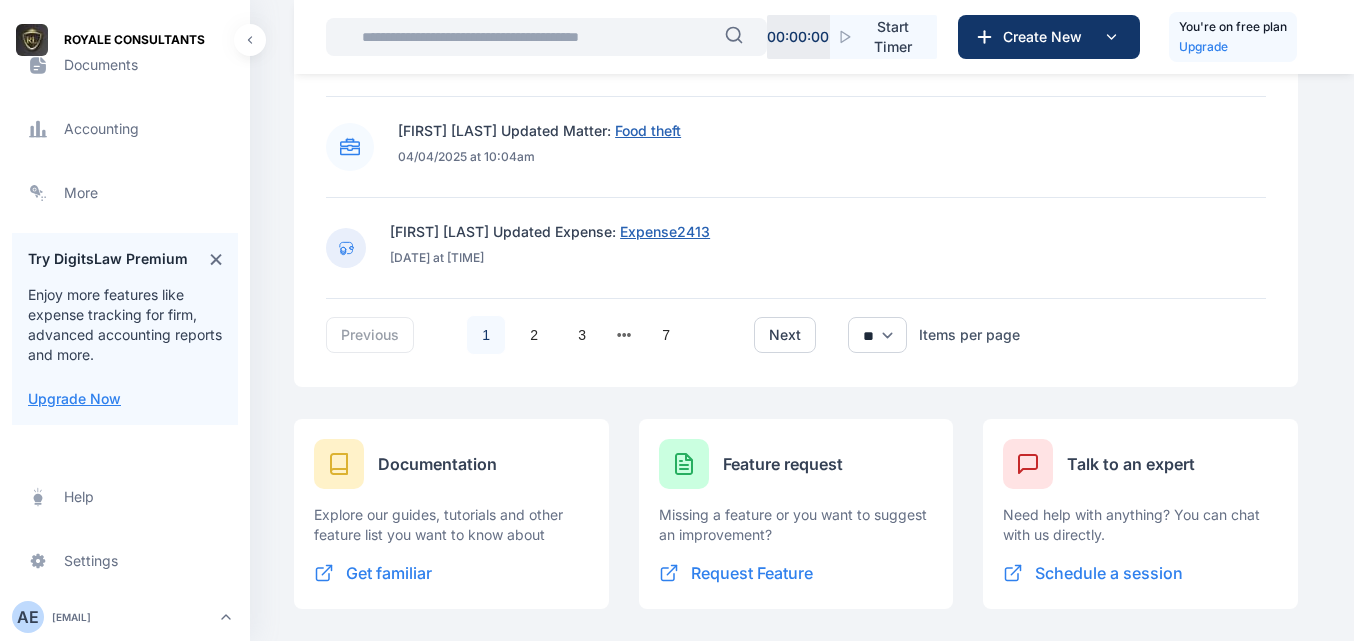 click on "[FIRST] [LAST] [EMAIL]" at bounding box center [51, 617] 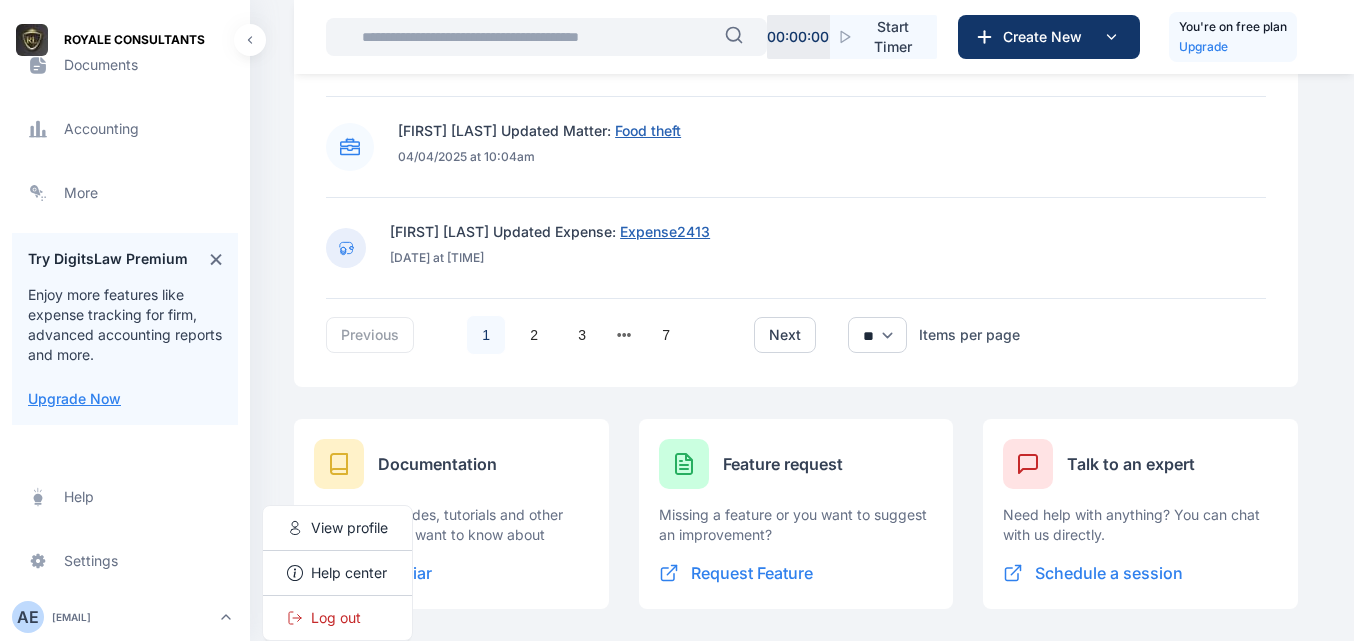 click on "[EMAIL]" at bounding box center [71, 617] 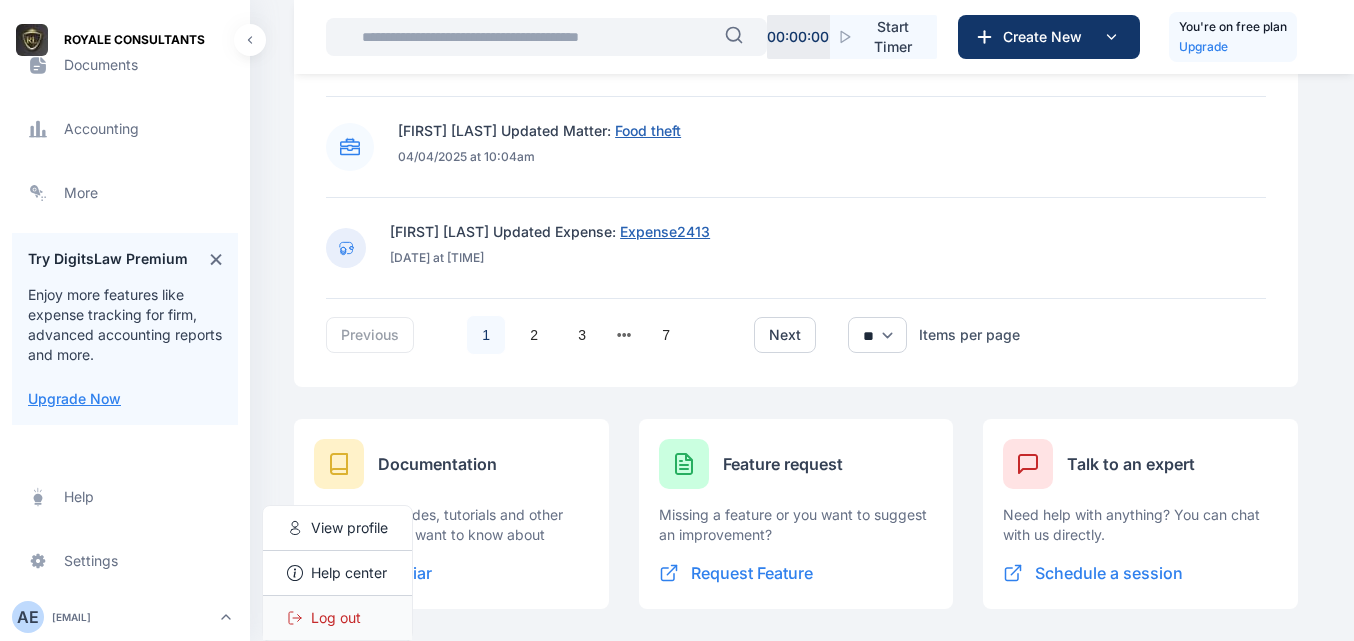 click on "Log out" at bounding box center (336, 618) 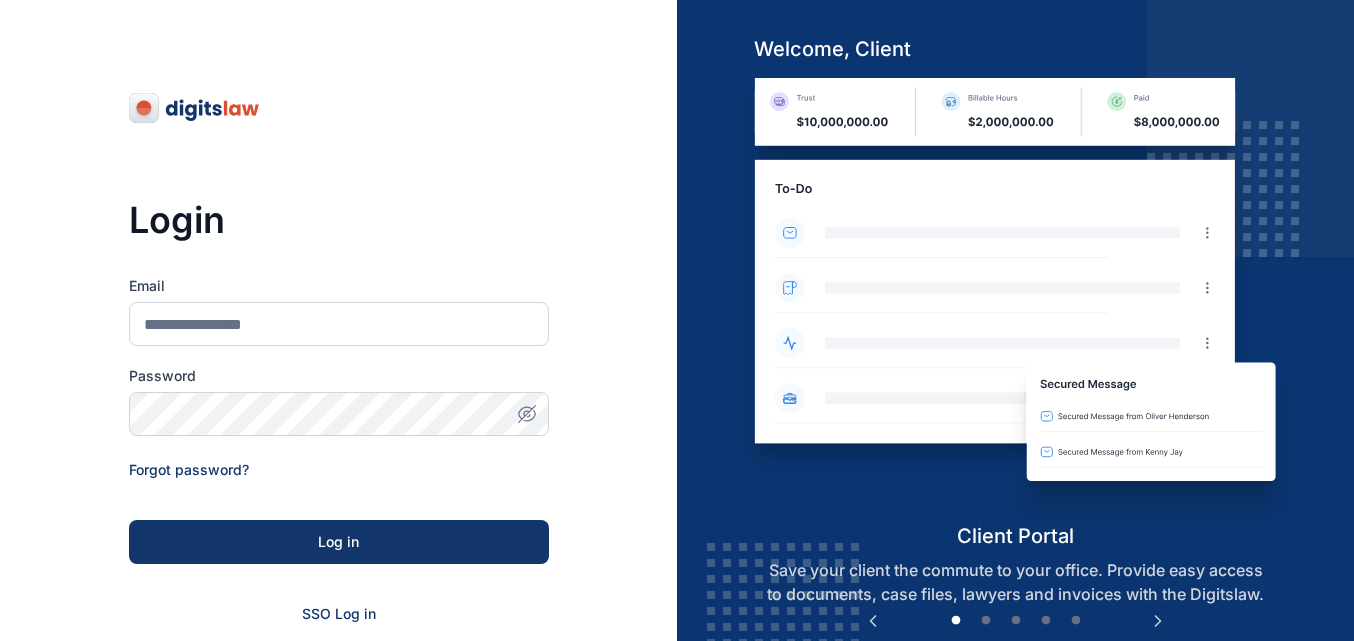 scroll, scrollTop: 0, scrollLeft: 0, axis: both 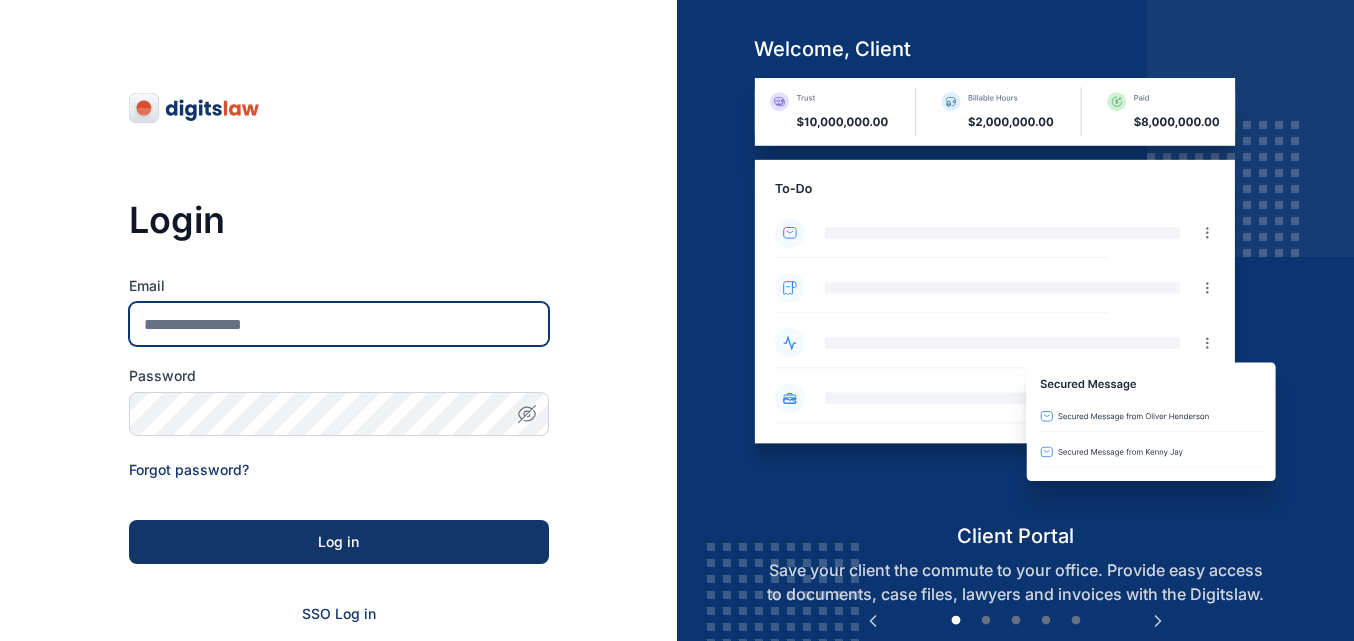 click on "Email" at bounding box center [339, 324] 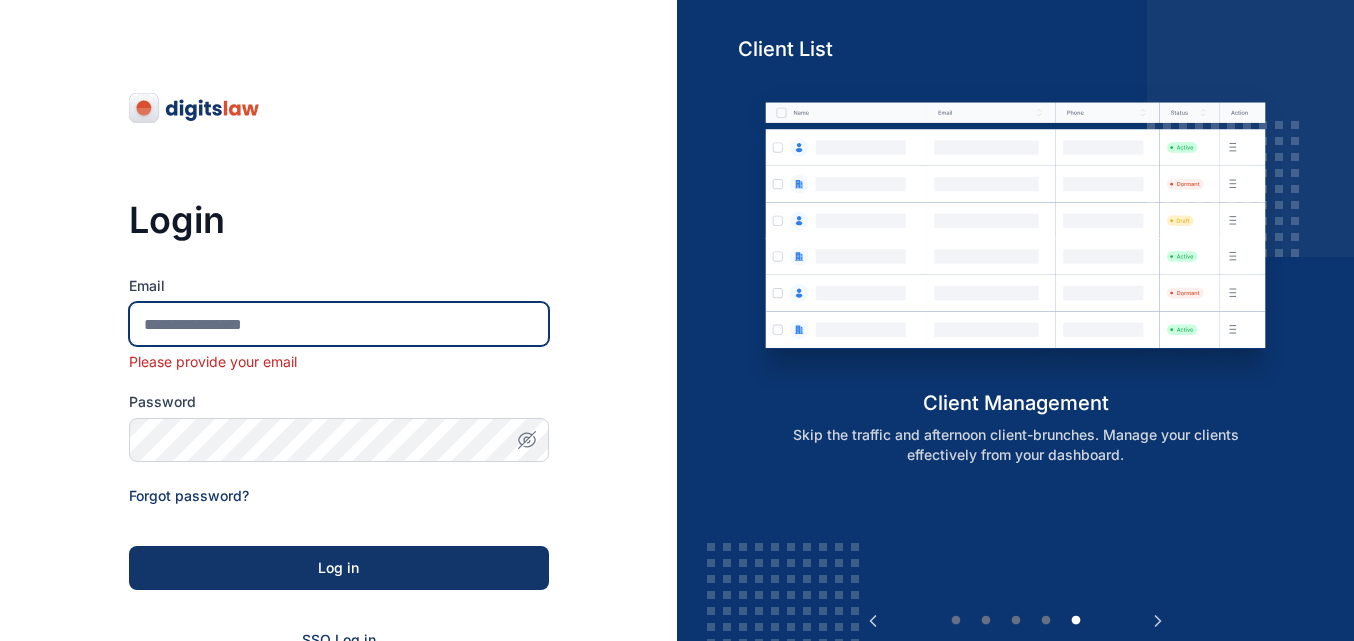 click on "Email" at bounding box center (339, 324) 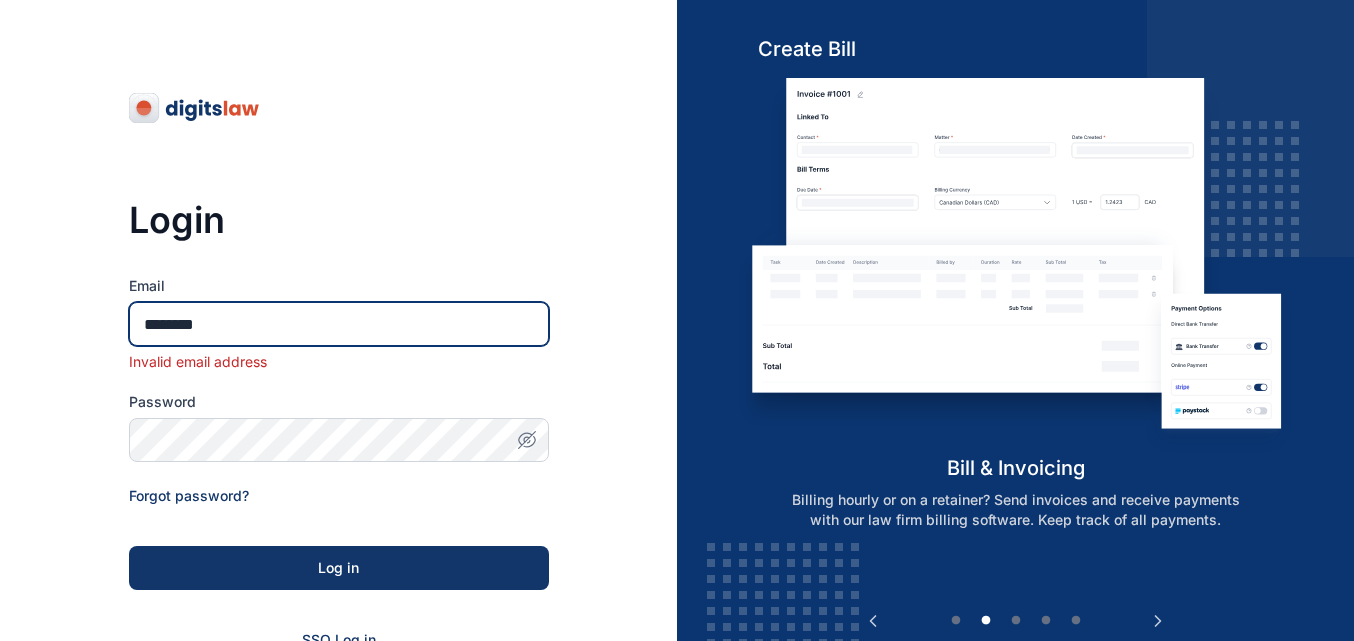 type on "**********" 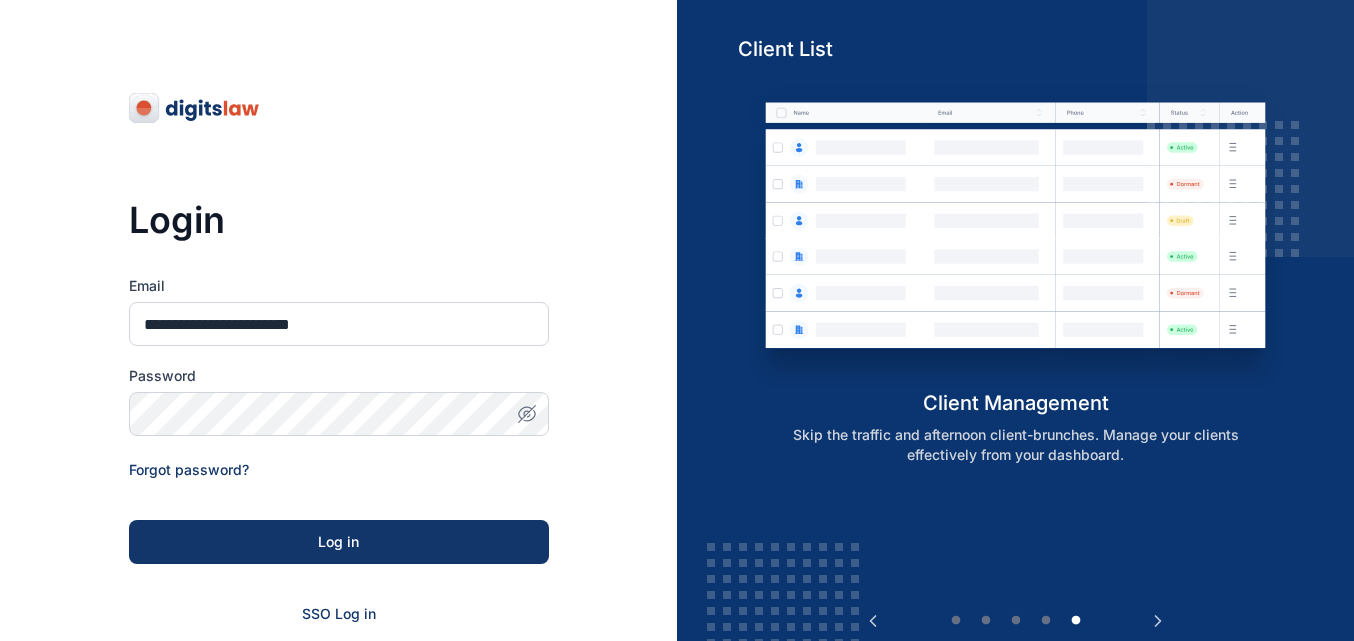 click 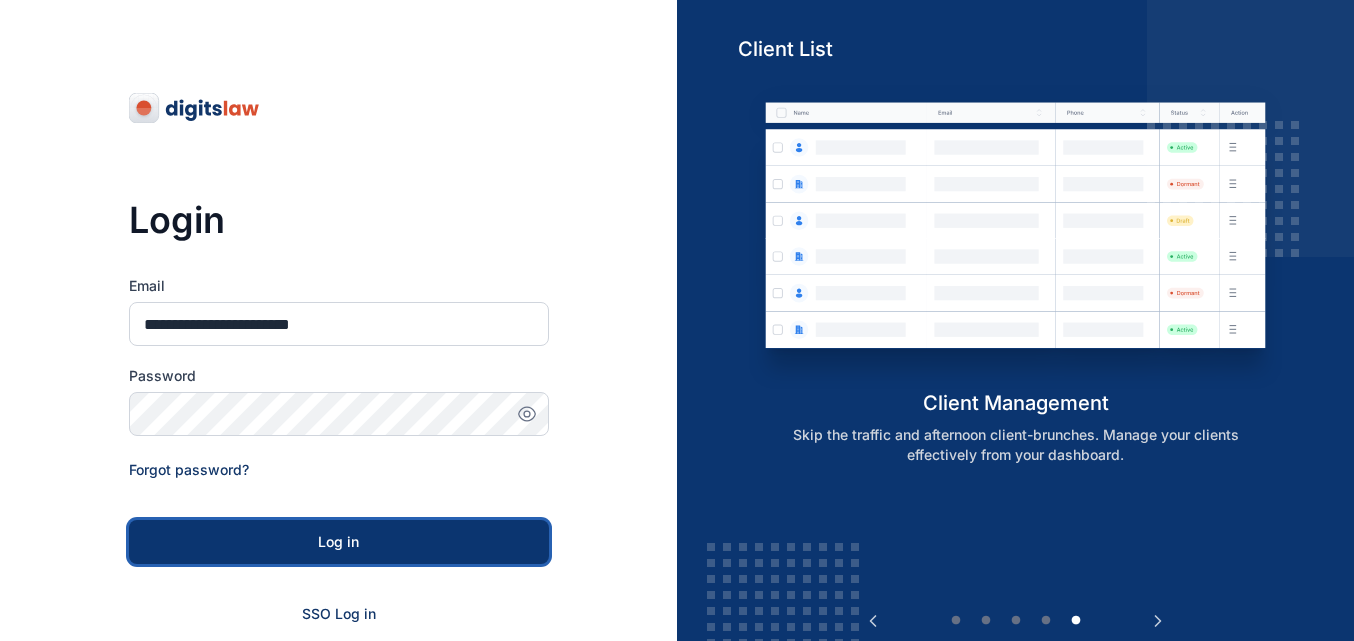 click on "Log in" at bounding box center (339, 542) 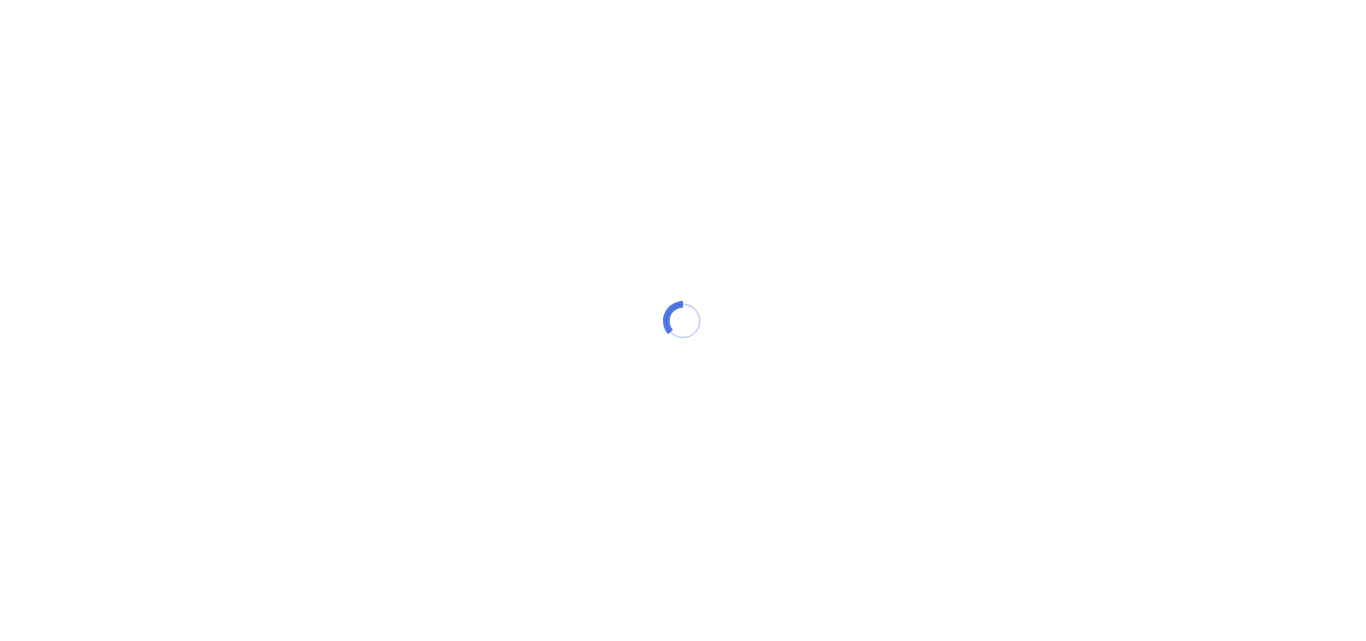 scroll, scrollTop: 0, scrollLeft: 0, axis: both 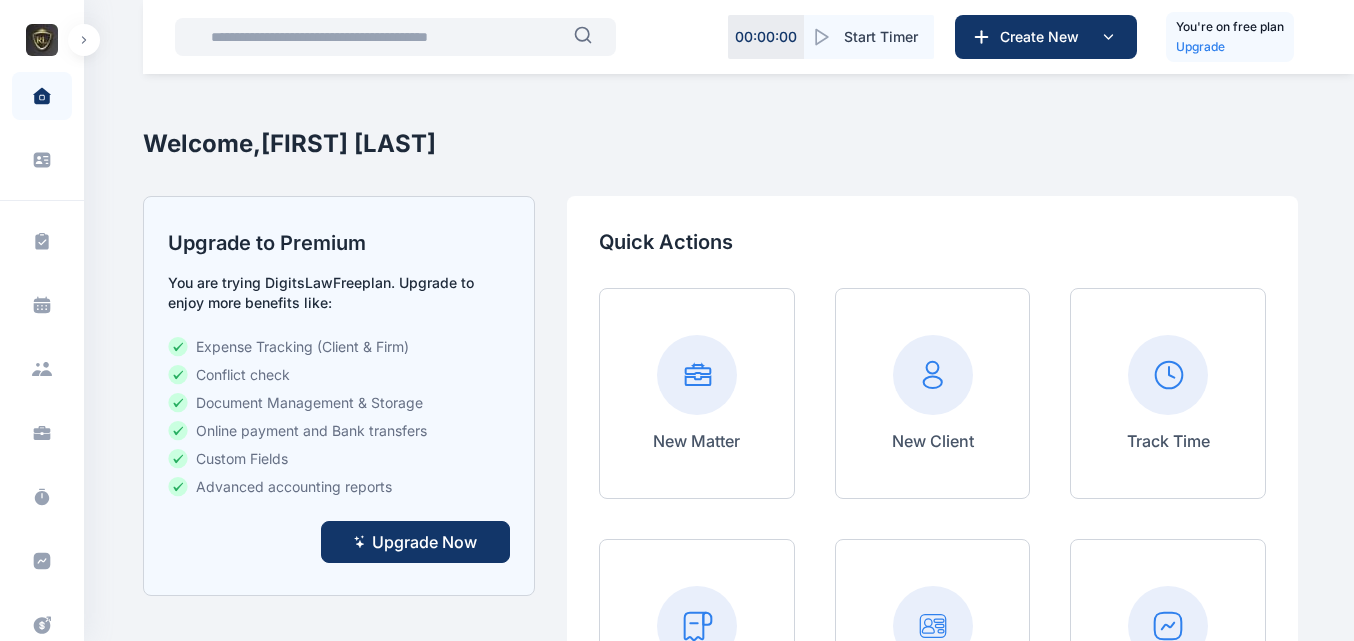 click on "Quick Actions New Matter New Client Track Time New Invoice Run Conflict Check New Progress Update New Expense New Trust Request" at bounding box center [932, 614] 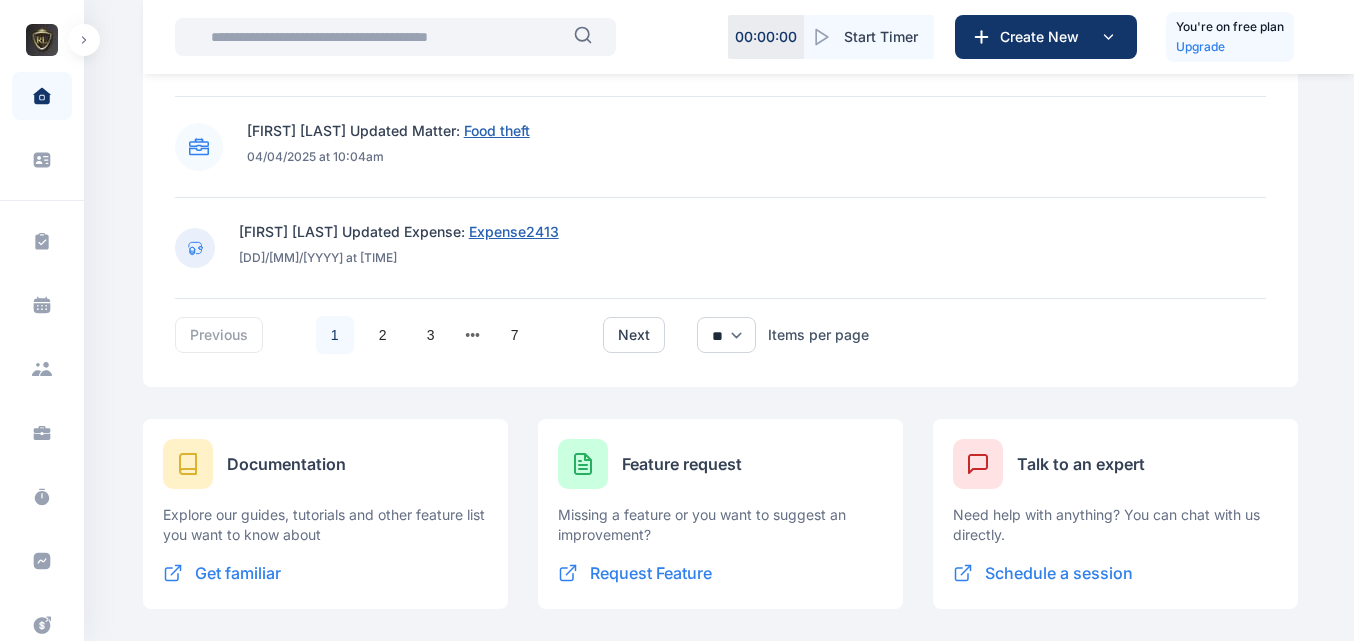 scroll, scrollTop: 0, scrollLeft: 0, axis: both 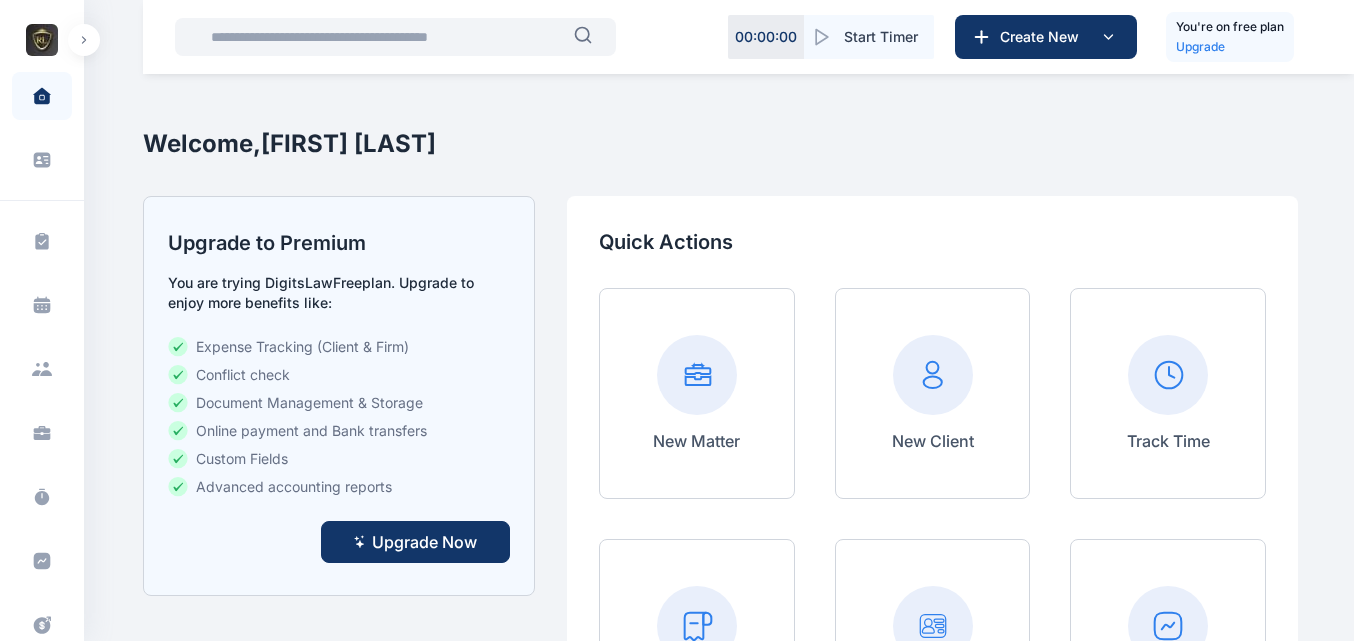 click on "ROYALE CONSULTANTS Dashboard dashboard Conflict-Check conflict-check Task Management task management Calendar calendar Client clients Matter matter Time Entries time entries Progress Update progress update Expense & Request expense & request Billing billing Documents documents Accounting accounting Metrics more Help help Settings settings A E [EMAIL] [FIRST] [LAST] ROYALE CONSULTANTS Dashboard dashboard Conflict-Check conflict check Task Management task management Calendar calendar Client clients Matter matter Time Entries time entries Progress Update progress update Expense & Request expense & request Billing billing Documents documents Accounting accounting Metrics more Help help Settings settings Welcome, [FIRST] [LAST] Upgrade to Premium You are trying DigitsLaw Free plan. Upgrade to enjoy more benefits like: Expense Tracking (Client & Firm) Conflict check Document Management & Storage Online payment and Bank transfers Custom Fields Advanced accounting reports Upgrade Now Quick Actions" at bounding box center [677, 1320] 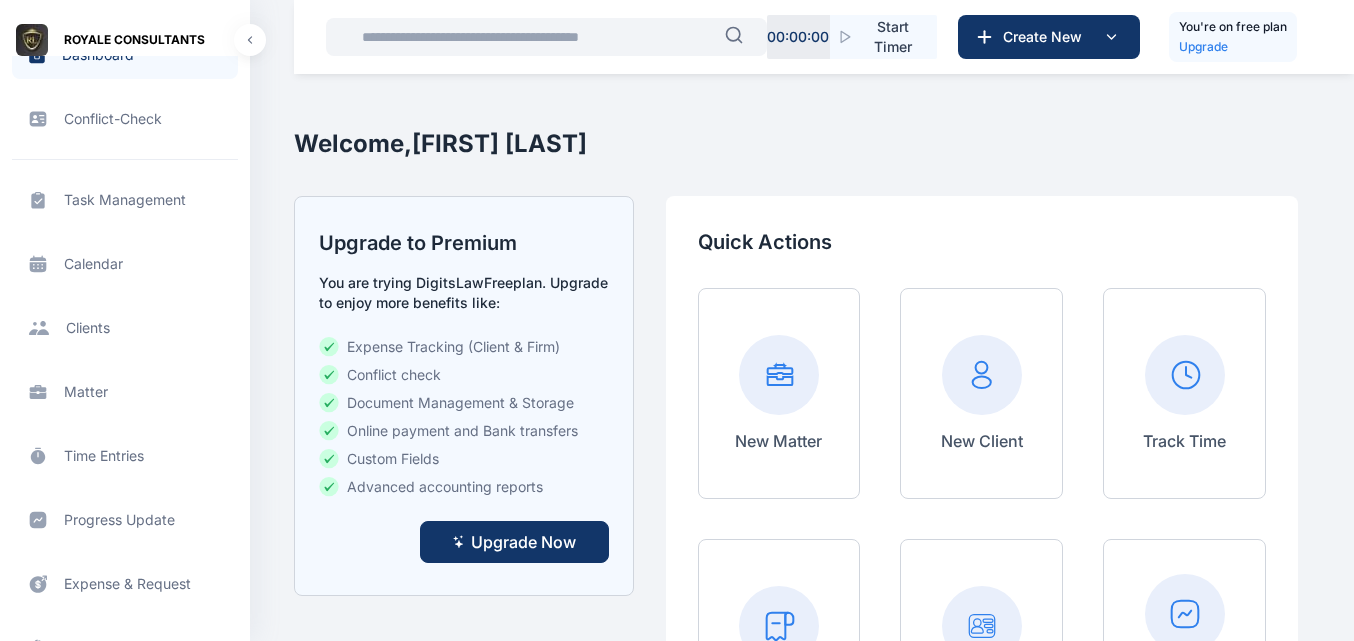 scroll, scrollTop: 0, scrollLeft: 0, axis: both 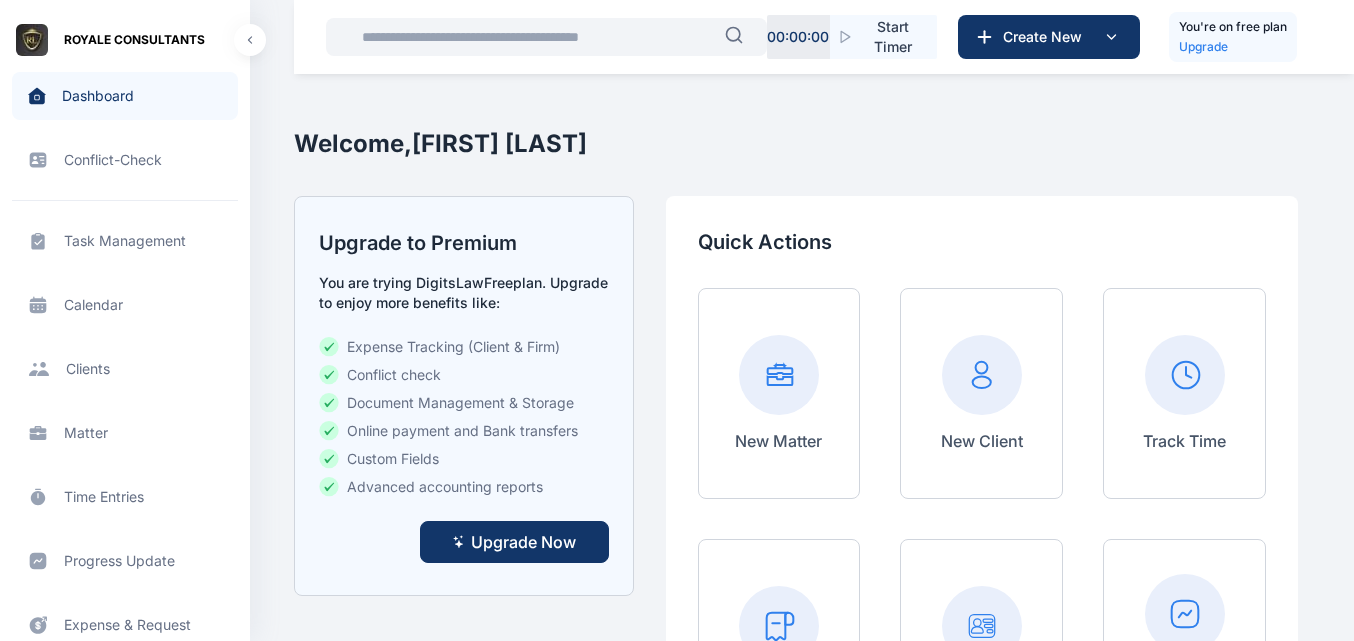 click on "Matter matter matter" at bounding box center [125, 433] 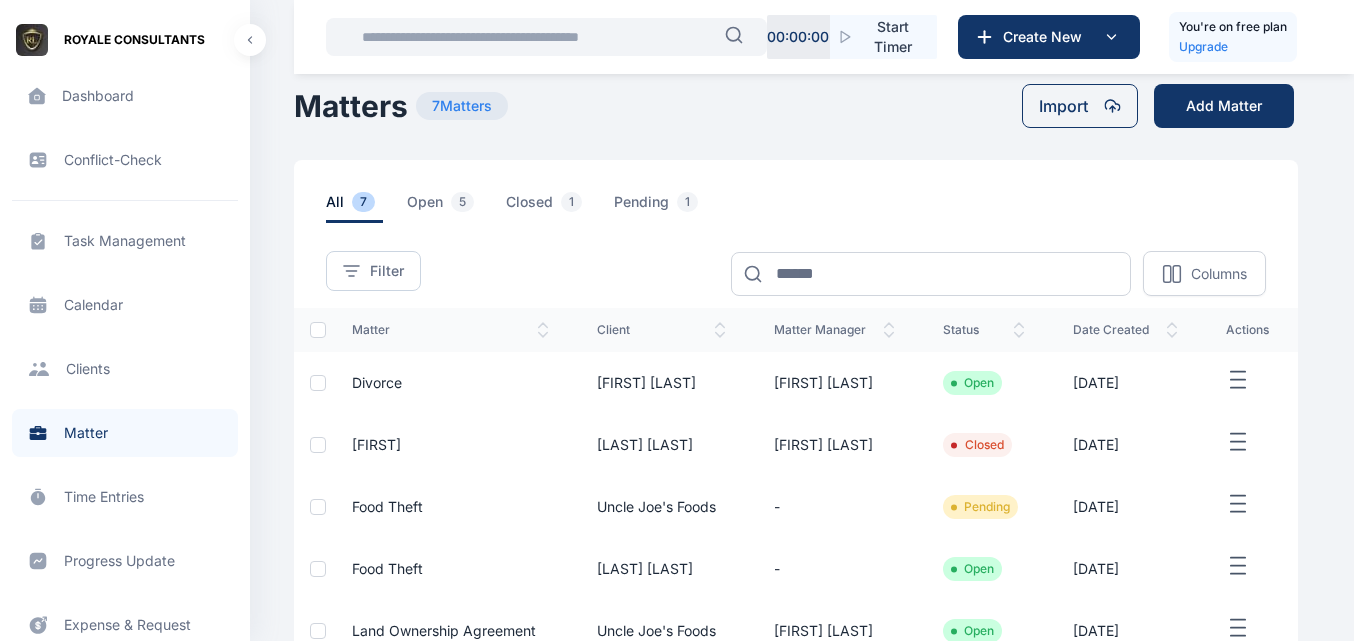 scroll, scrollTop: 0, scrollLeft: 0, axis: both 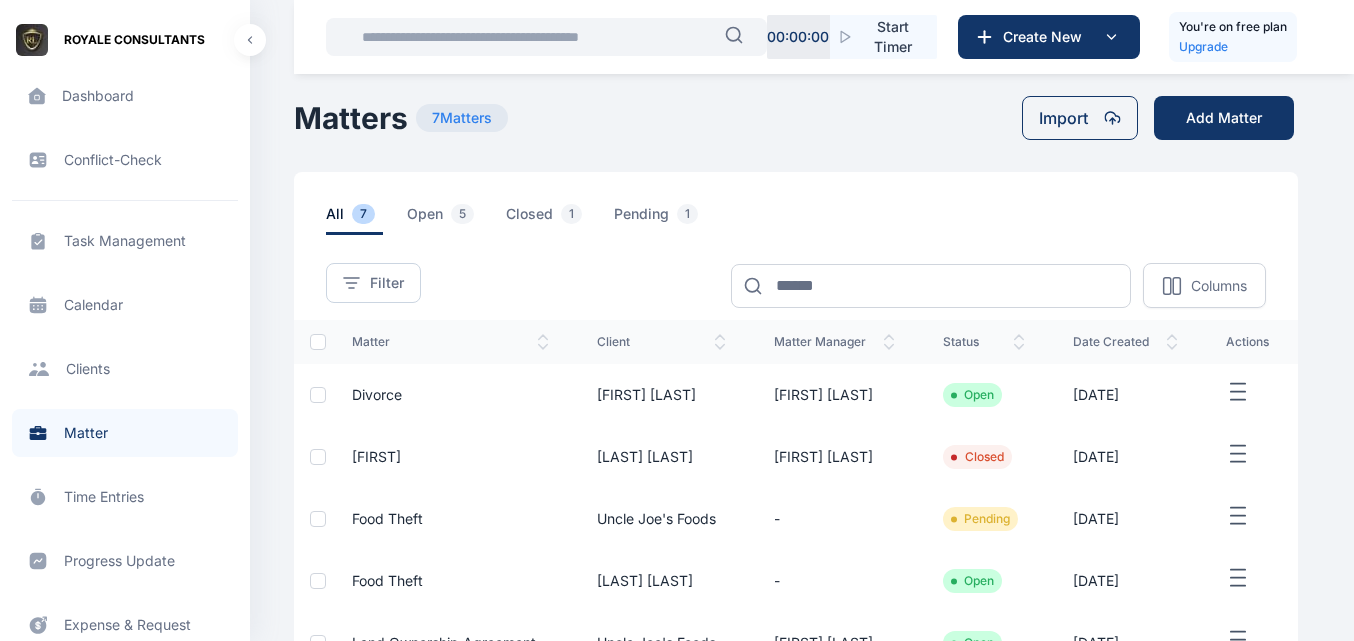 click on "Task Management task management task management" at bounding box center [125, 241] 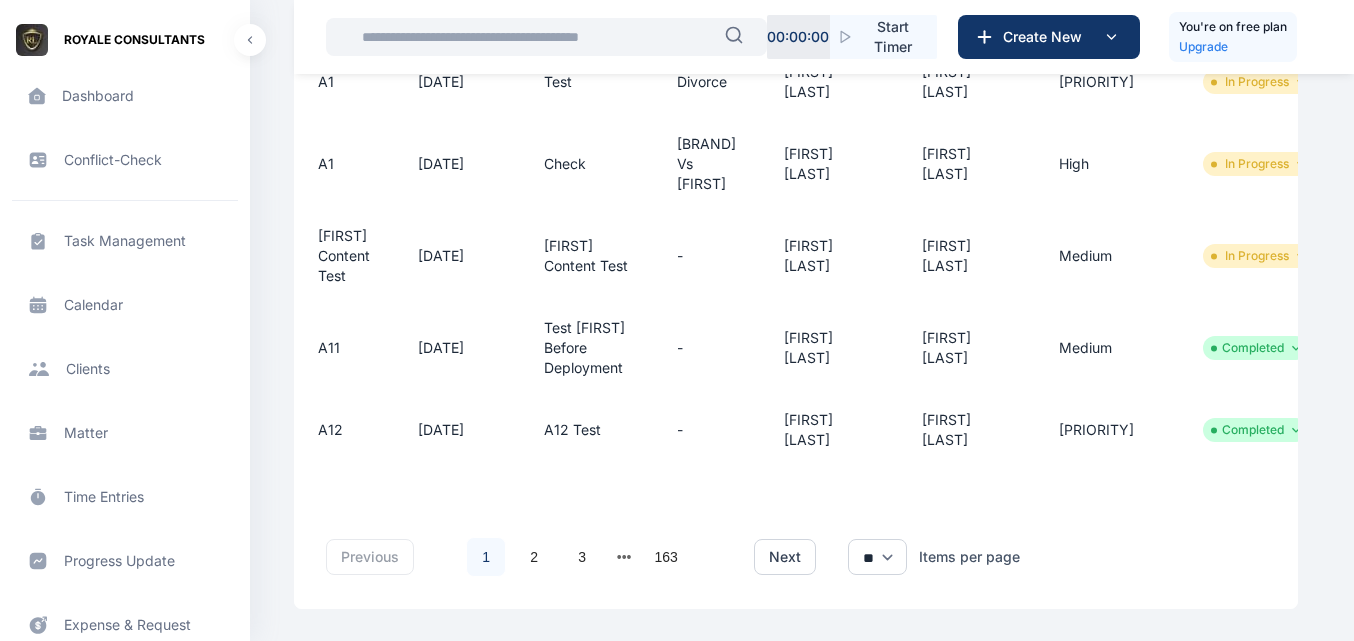 scroll, scrollTop: 749, scrollLeft: 0, axis: vertical 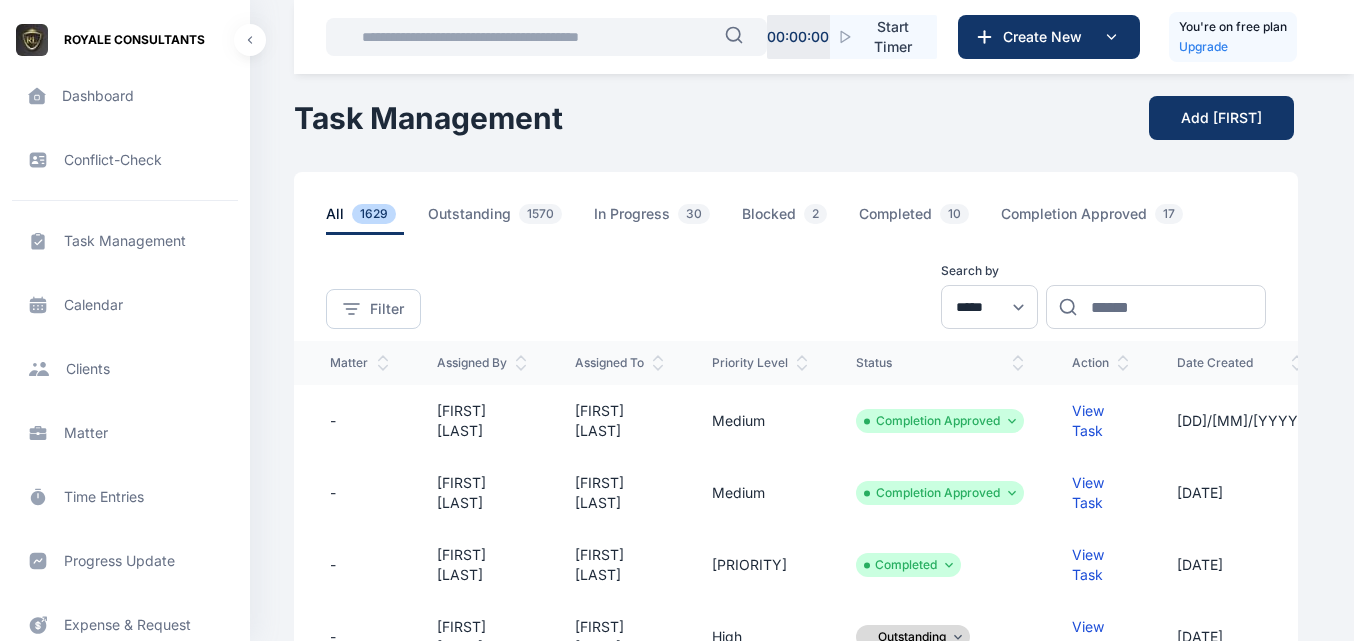 click on "Time Entries time entries time entries" at bounding box center [125, 497] 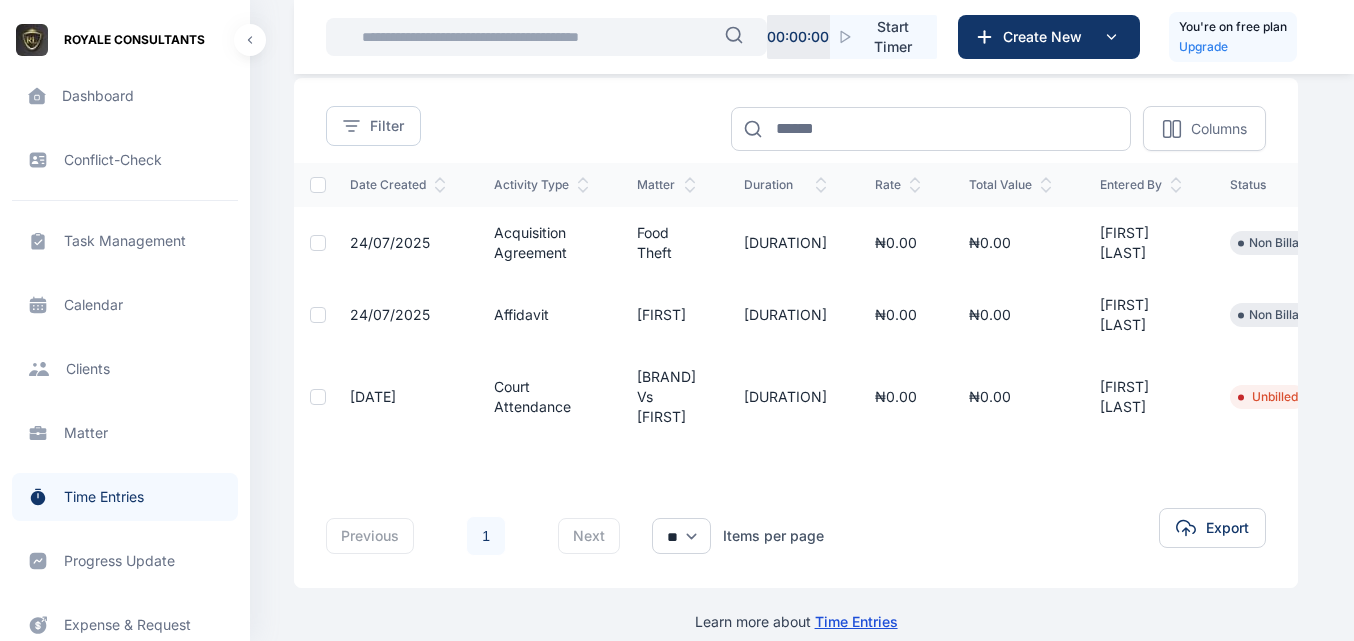 scroll, scrollTop: 169, scrollLeft: 0, axis: vertical 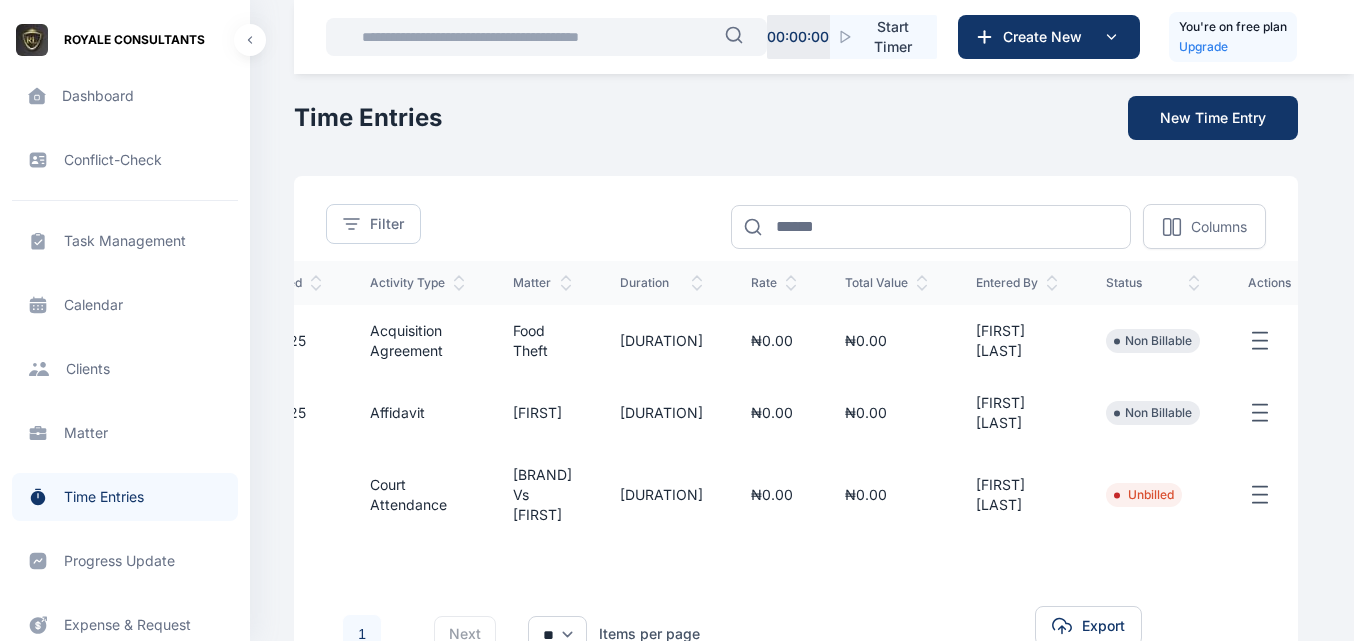 click on "[DATE]/[DATE]/2025 Acquisition Agreement Food theft 0.00hr ₦0.00 ₦0.00 [NAME] [NAME] Non Billable [DATE]/[DATE]/2025 Affidavit [NAME] 0.00hr ₦0.00 ₦0.00 [NAME] Unbilled previous 1 next ** ** ** Items per page Export" at bounding box center (796, 391) 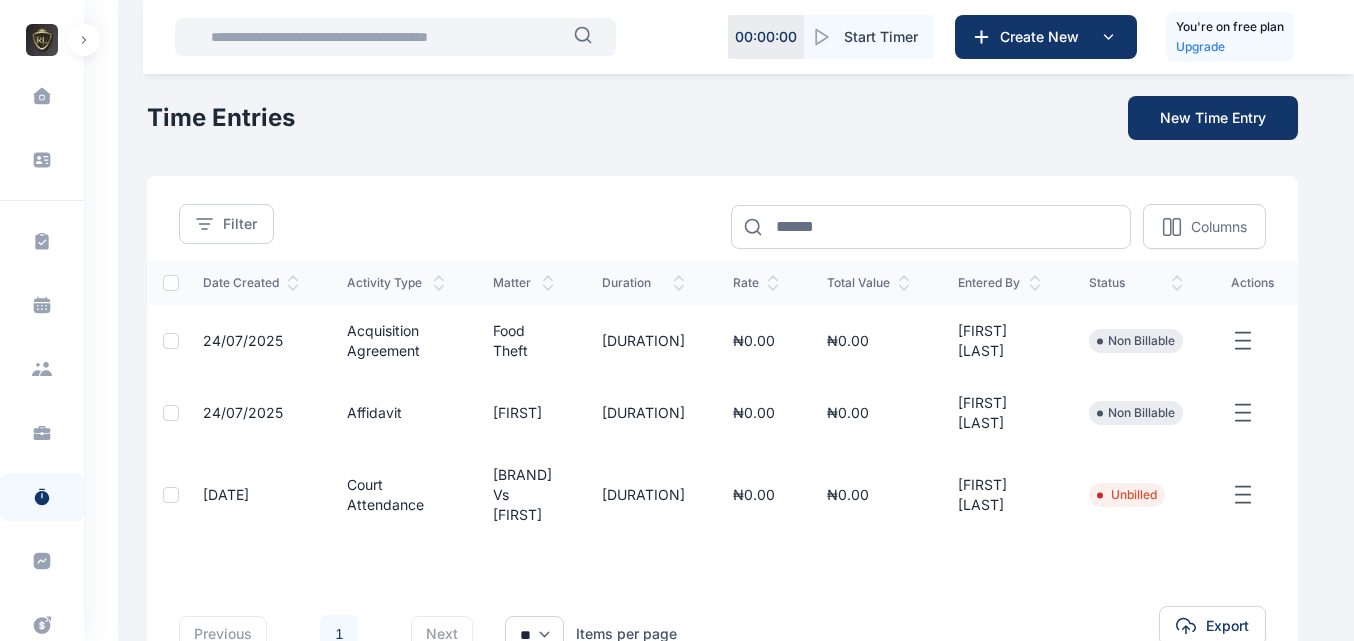 scroll, scrollTop: 0, scrollLeft: 0, axis: both 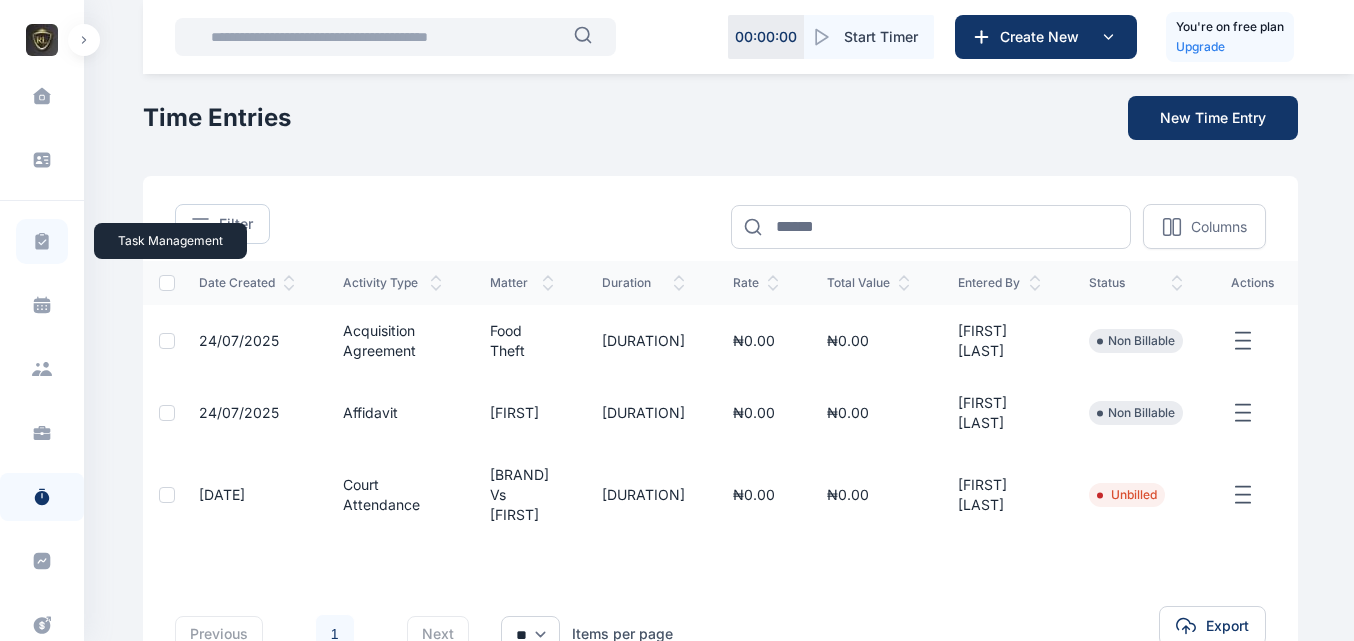 click 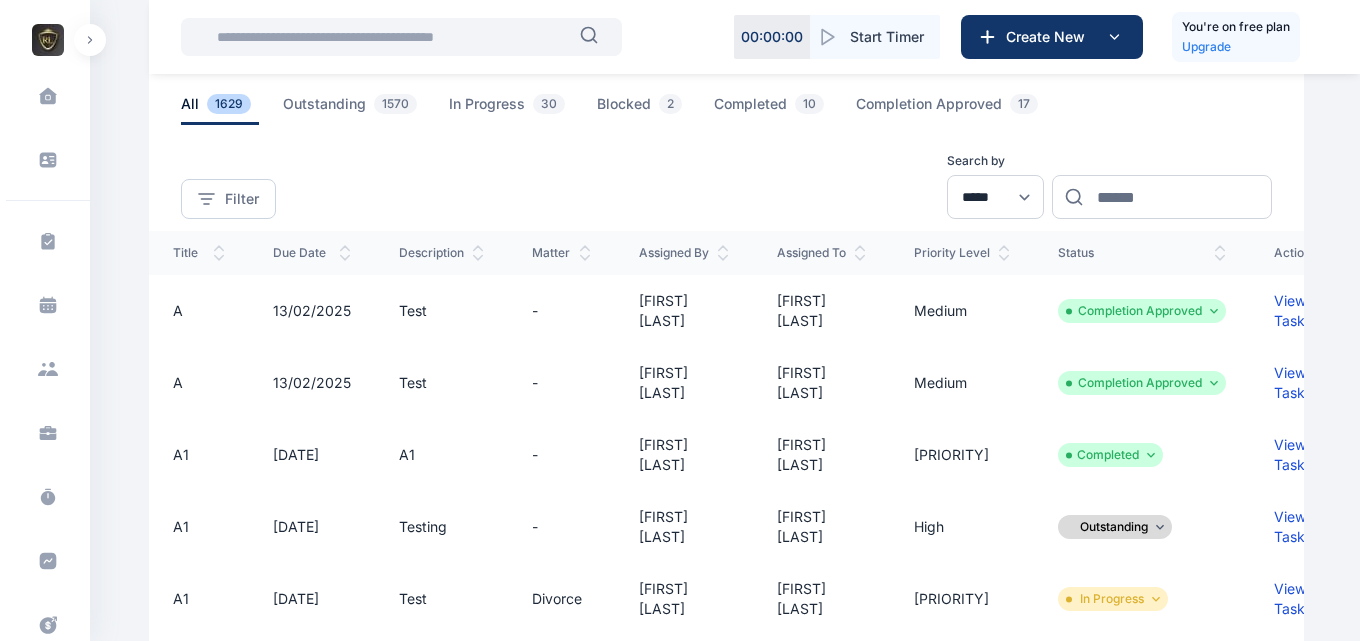scroll, scrollTop: 0, scrollLeft: 0, axis: both 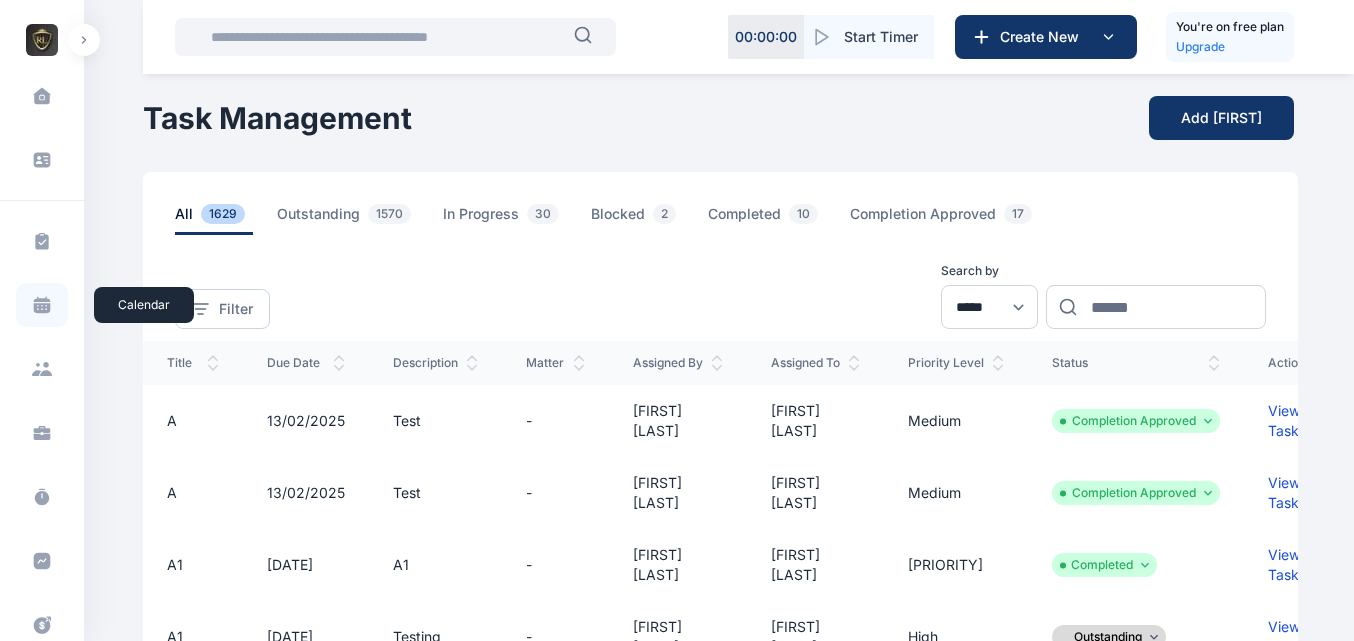 click 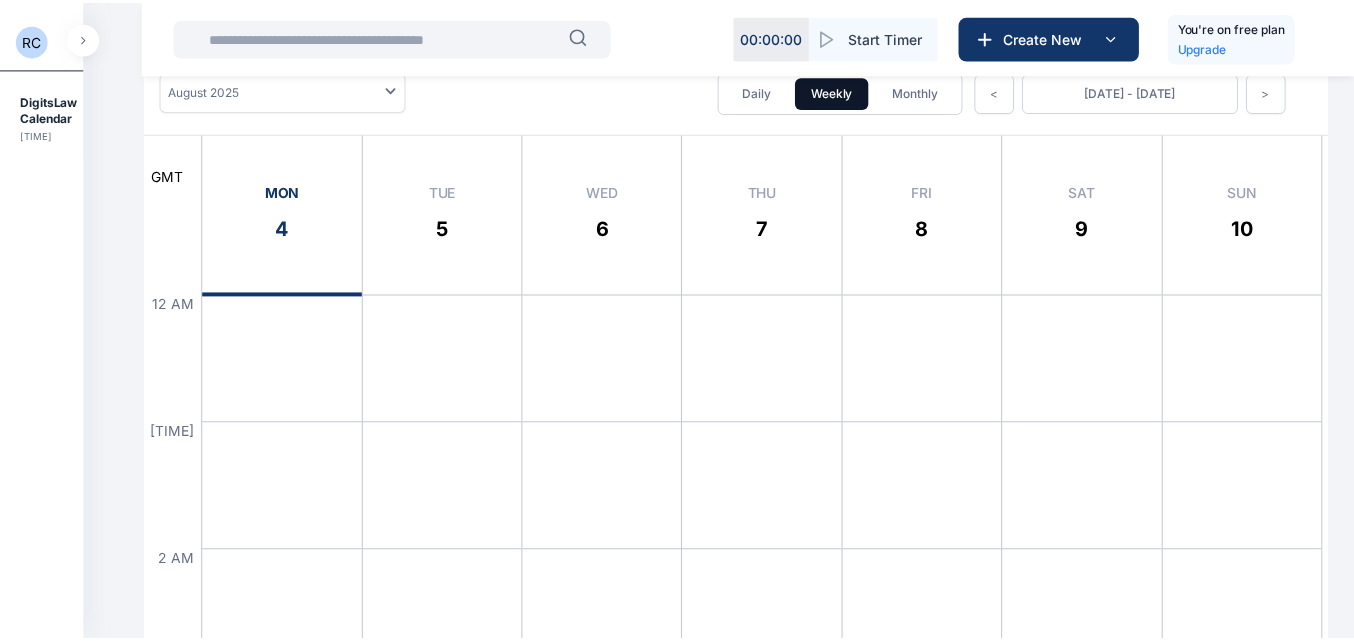 scroll, scrollTop: 0, scrollLeft: 0, axis: both 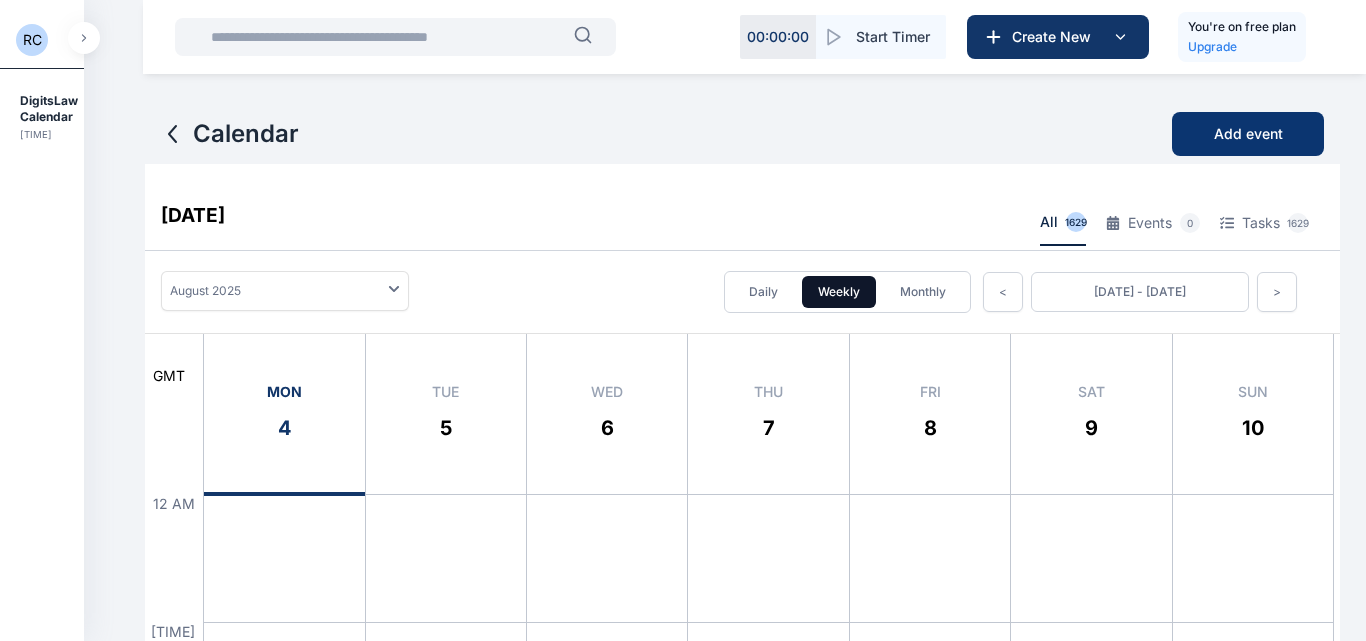 click on "Add event" at bounding box center (1248, 134) 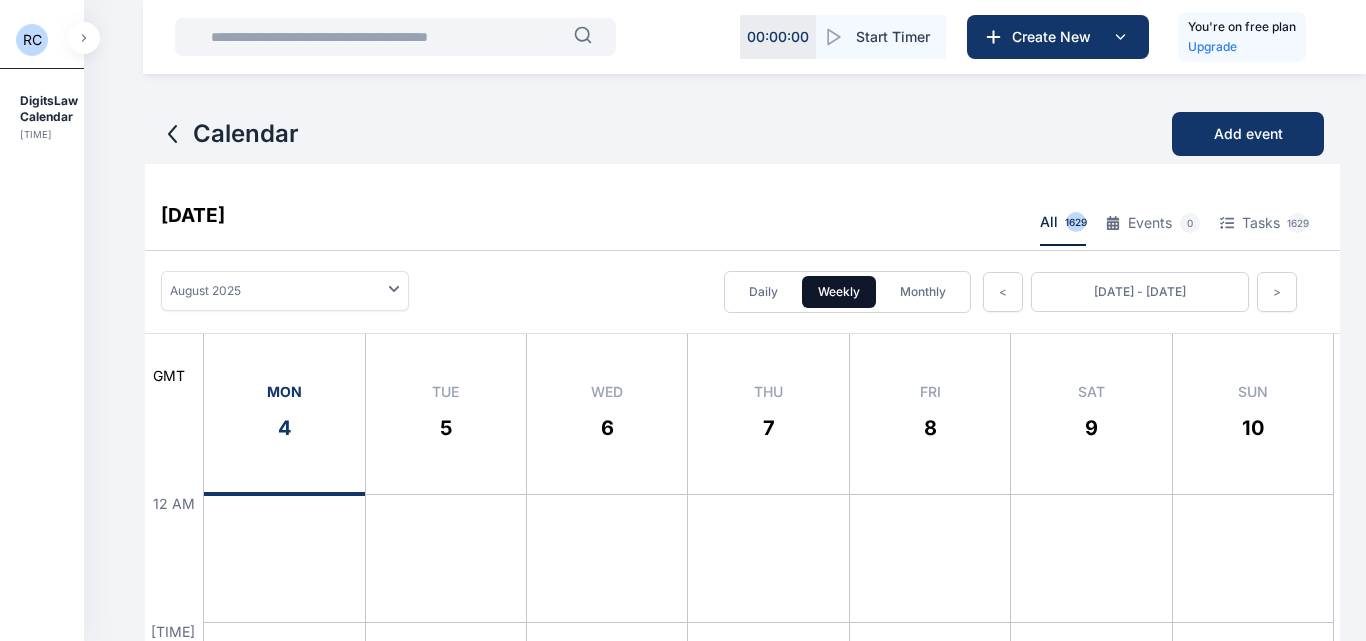 click at bounding box center [84, 38] 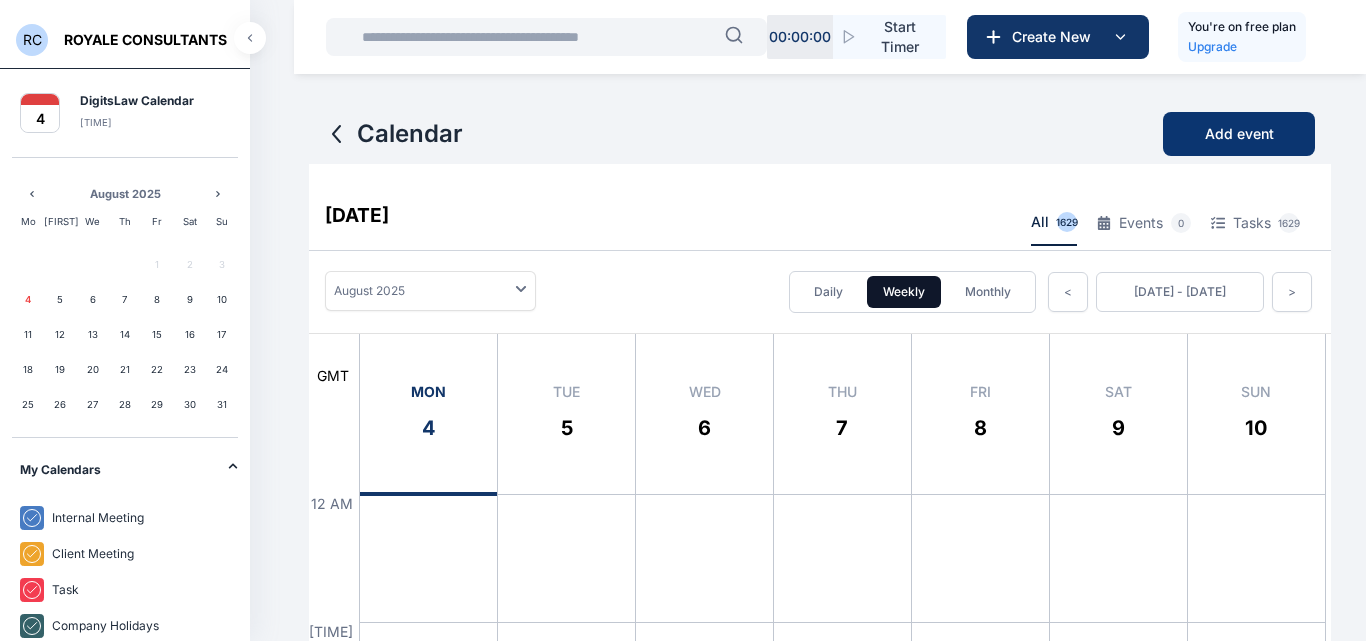 click on "Add event" at bounding box center (1239, 134) 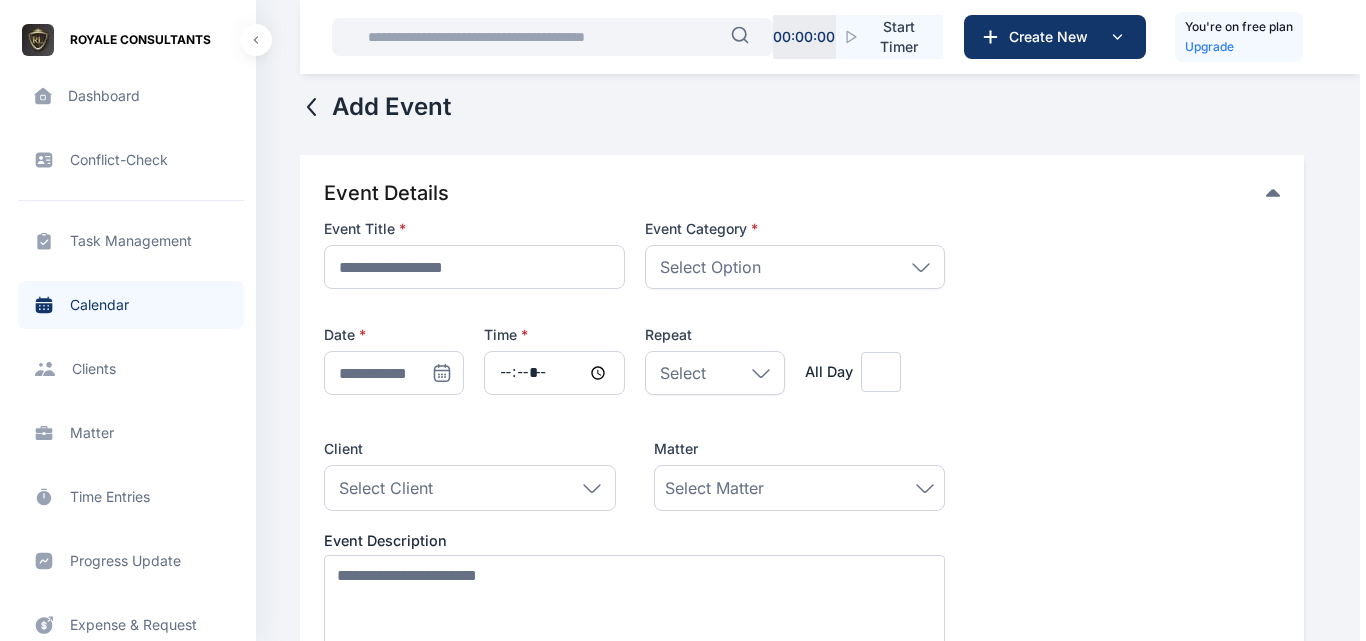 scroll, scrollTop: 0, scrollLeft: 0, axis: both 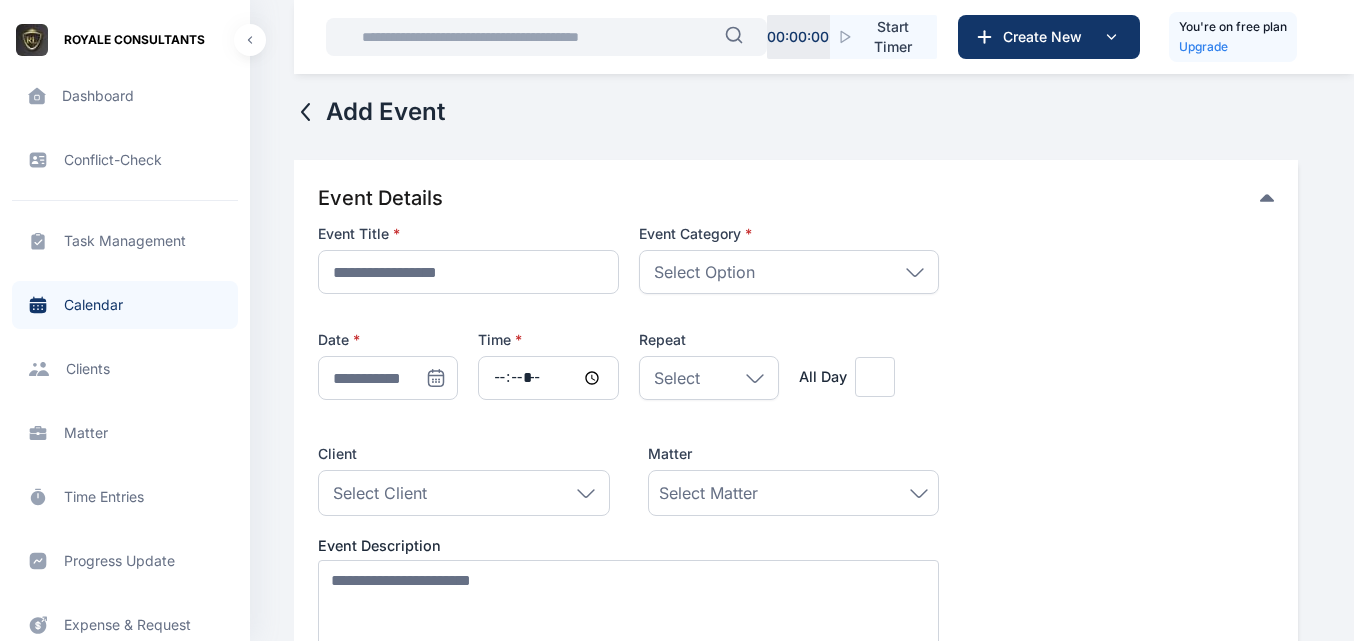 click 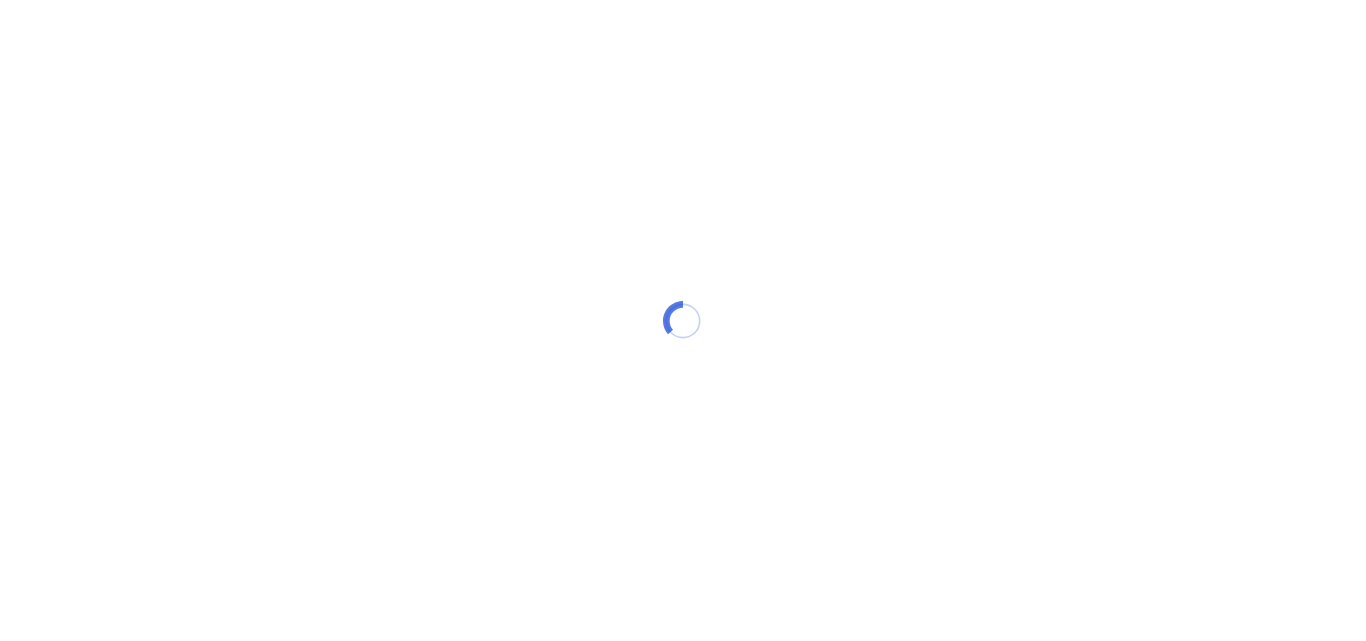 scroll, scrollTop: 0, scrollLeft: 0, axis: both 